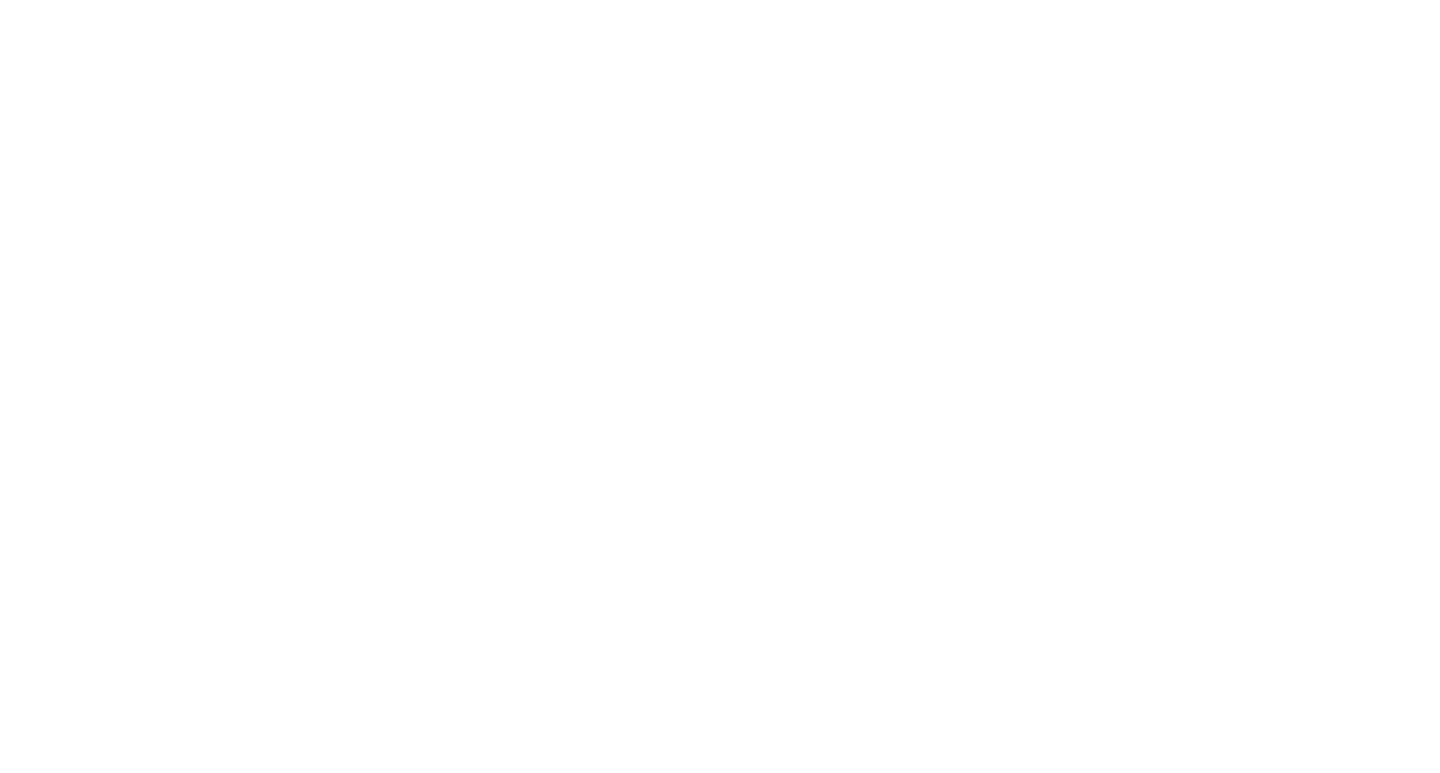 scroll, scrollTop: 0, scrollLeft: 0, axis: both 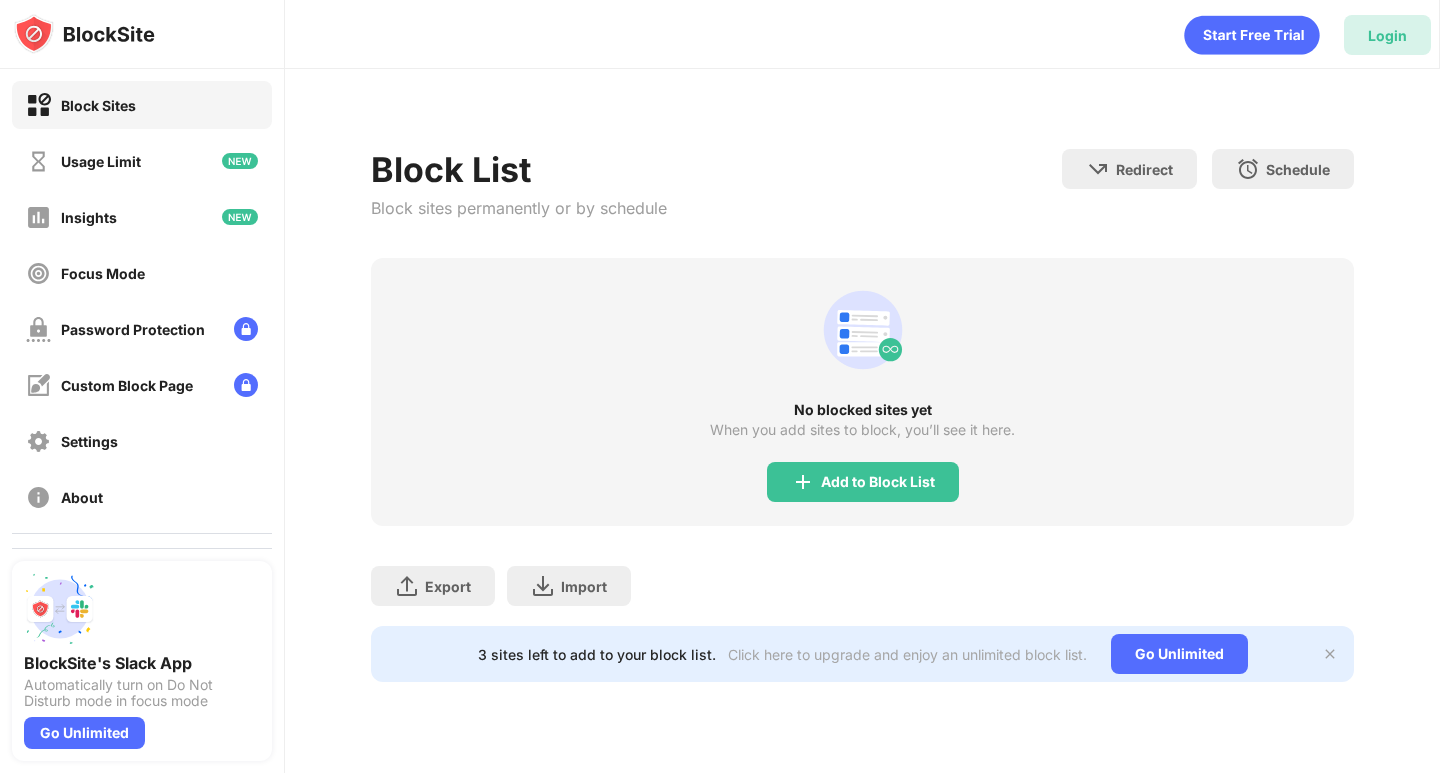 click on "Login" at bounding box center (1387, 35) 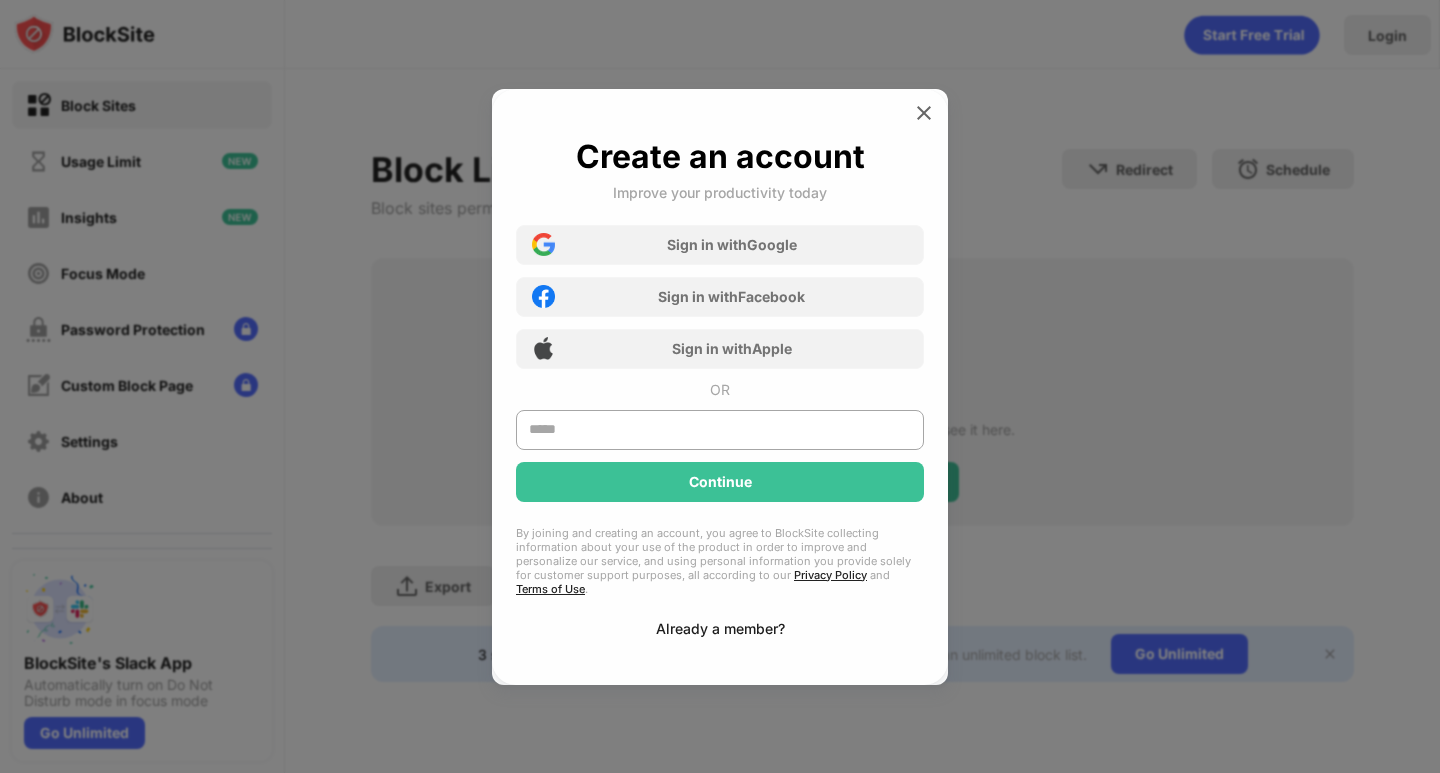 click on "Already a member?" at bounding box center (720, 628) 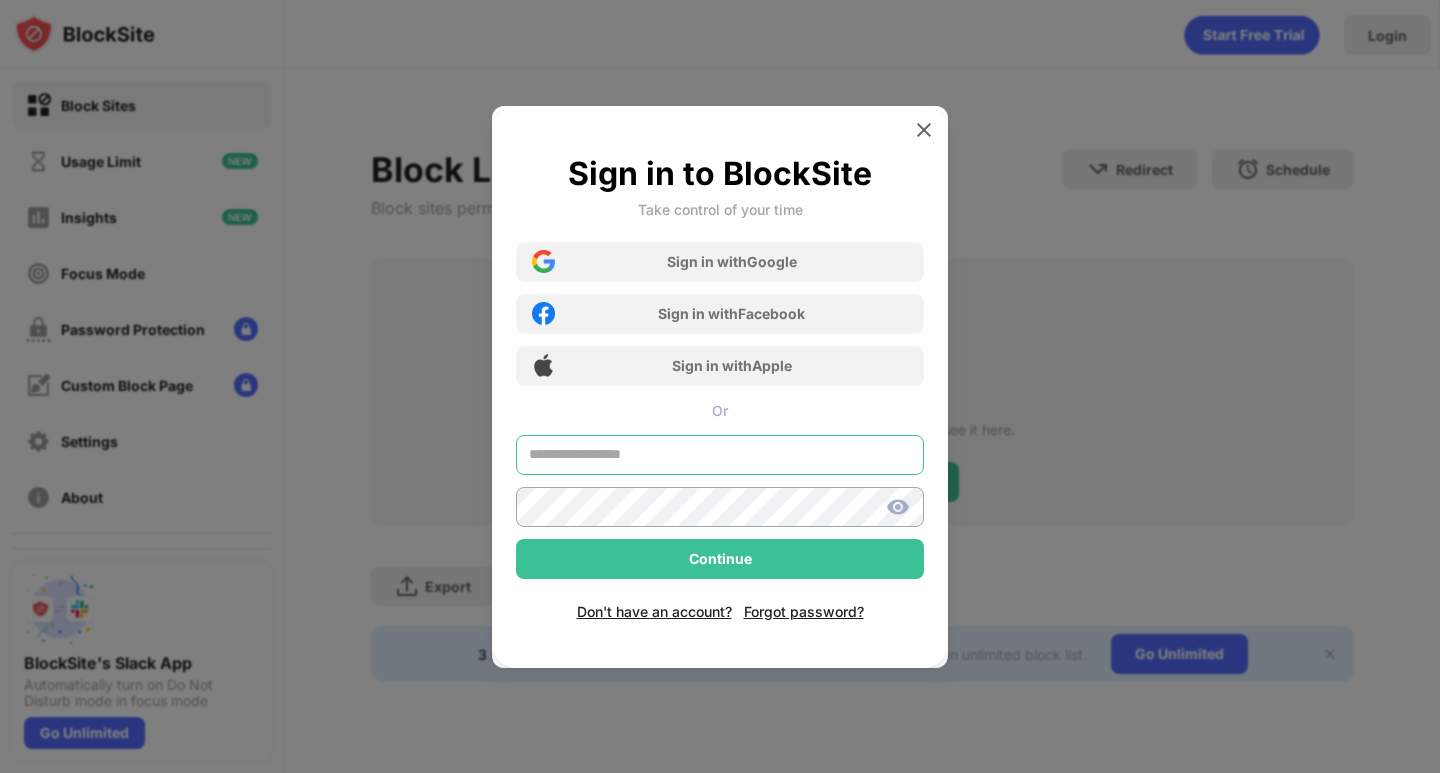 click at bounding box center [720, 455] 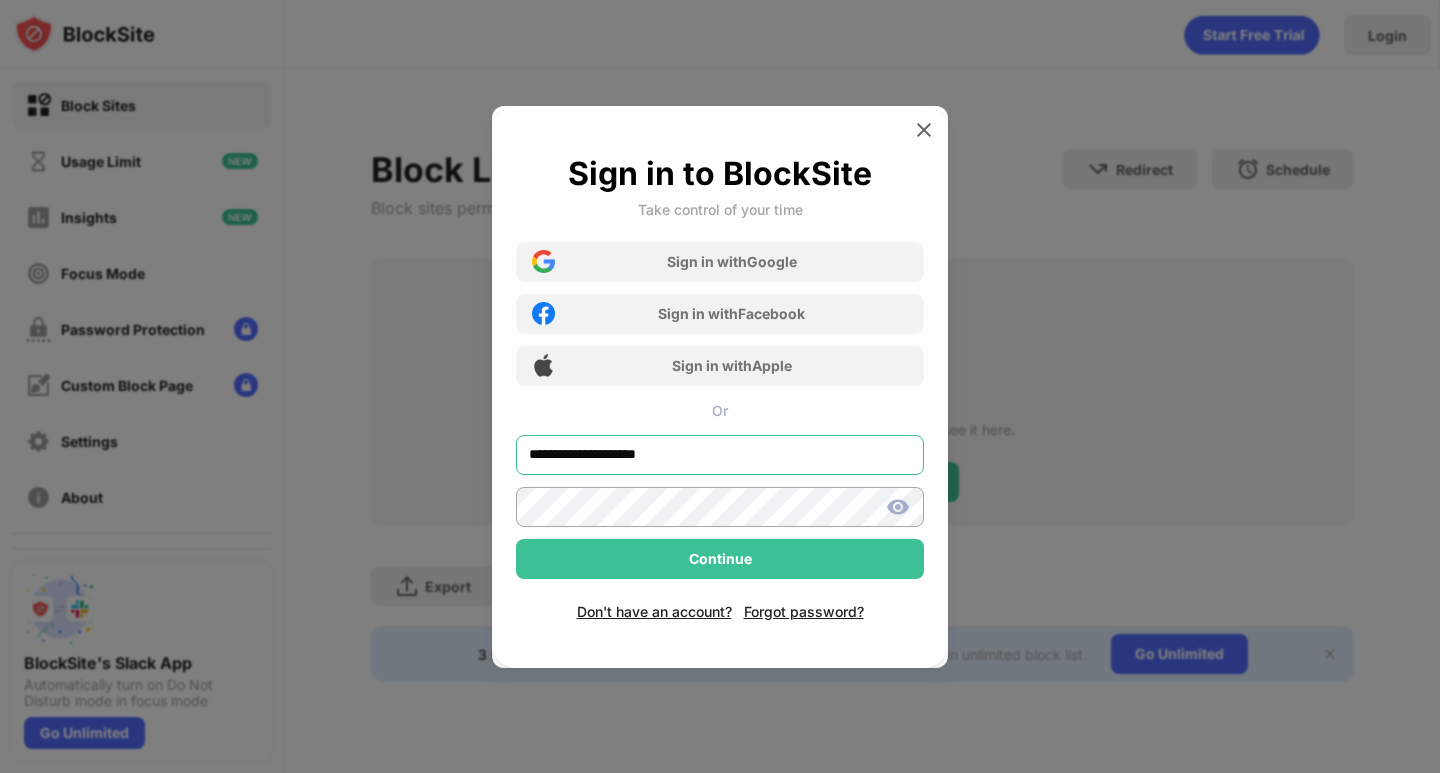 type on "**********" 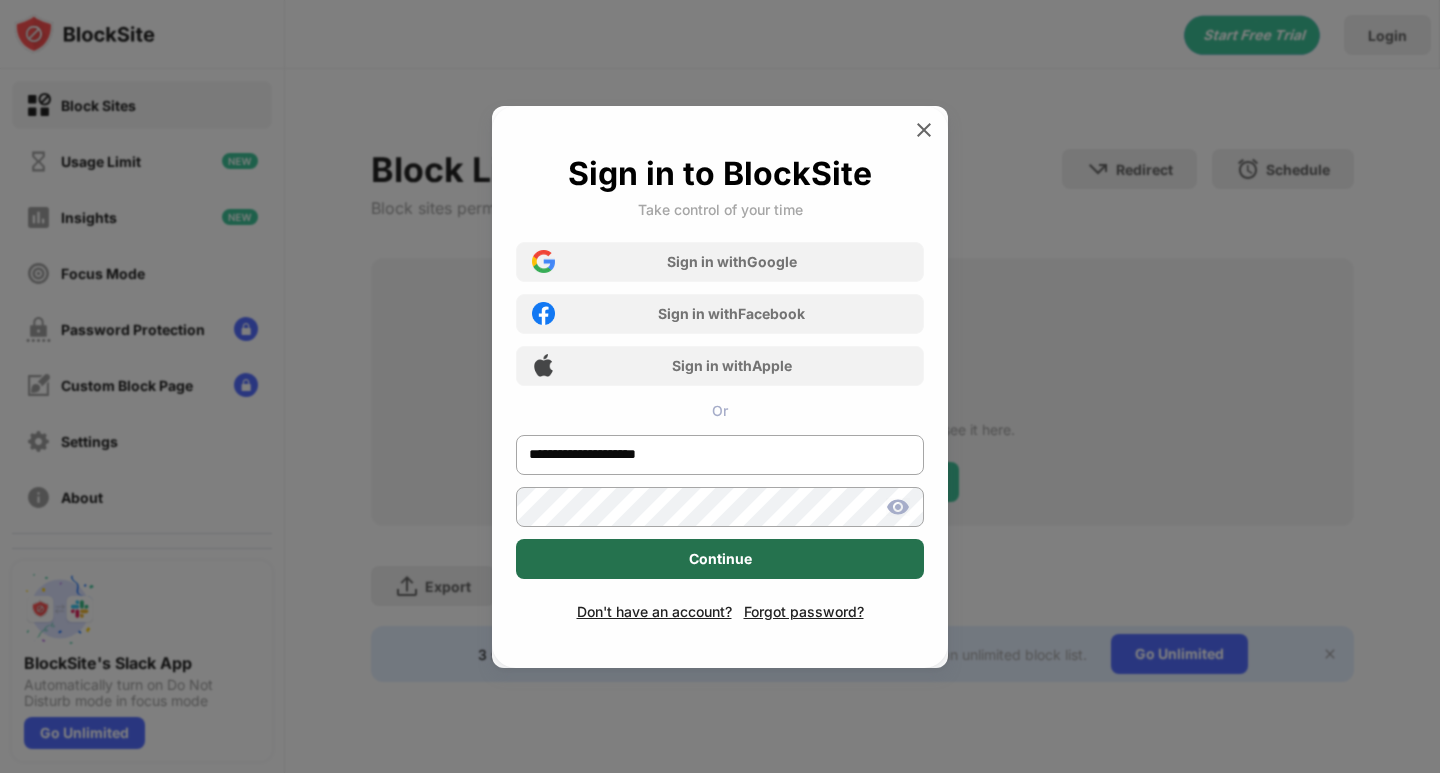 click on "Continue" at bounding box center [720, 559] 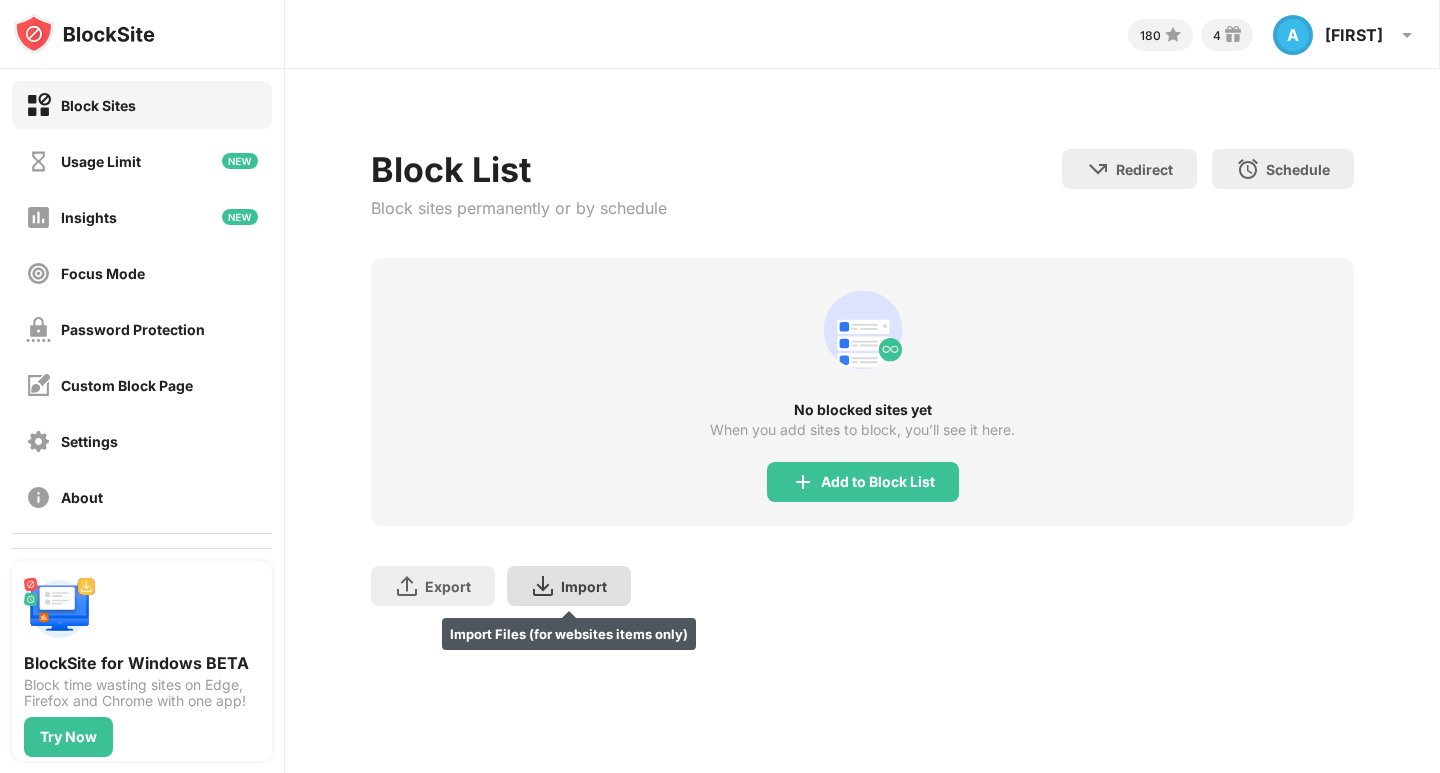 click at bounding box center (543, 586) 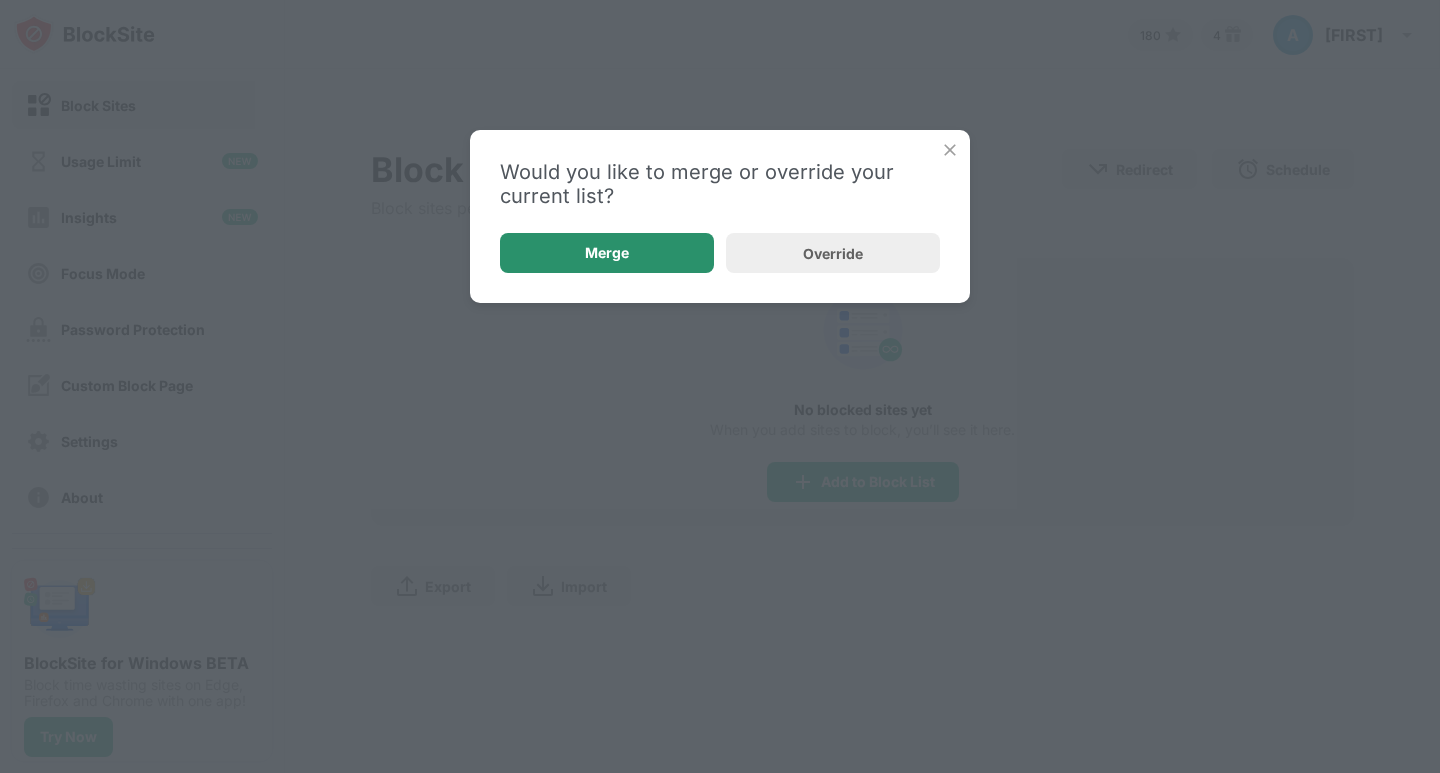 click on "Merge" at bounding box center (607, 253) 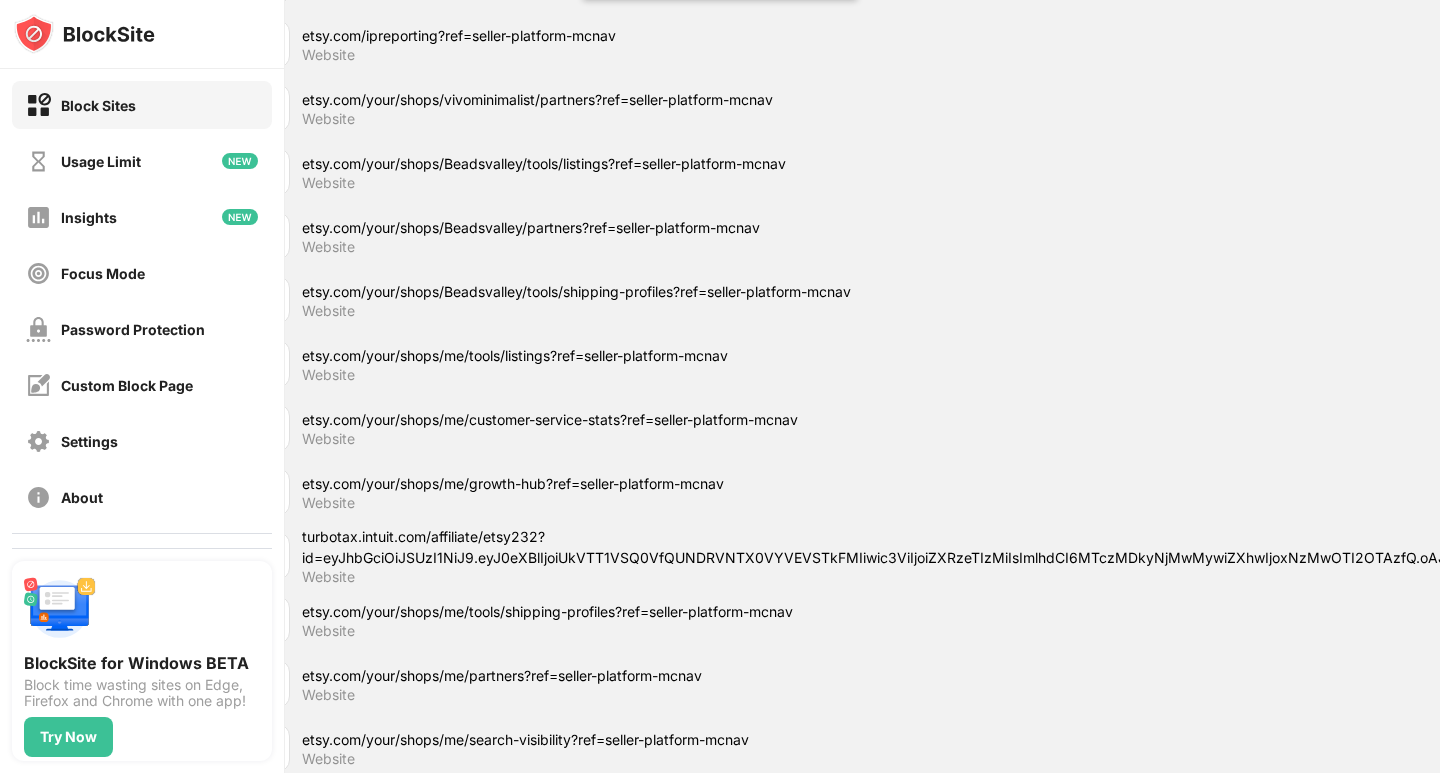 scroll, scrollTop: 3825, scrollLeft: 0, axis: vertical 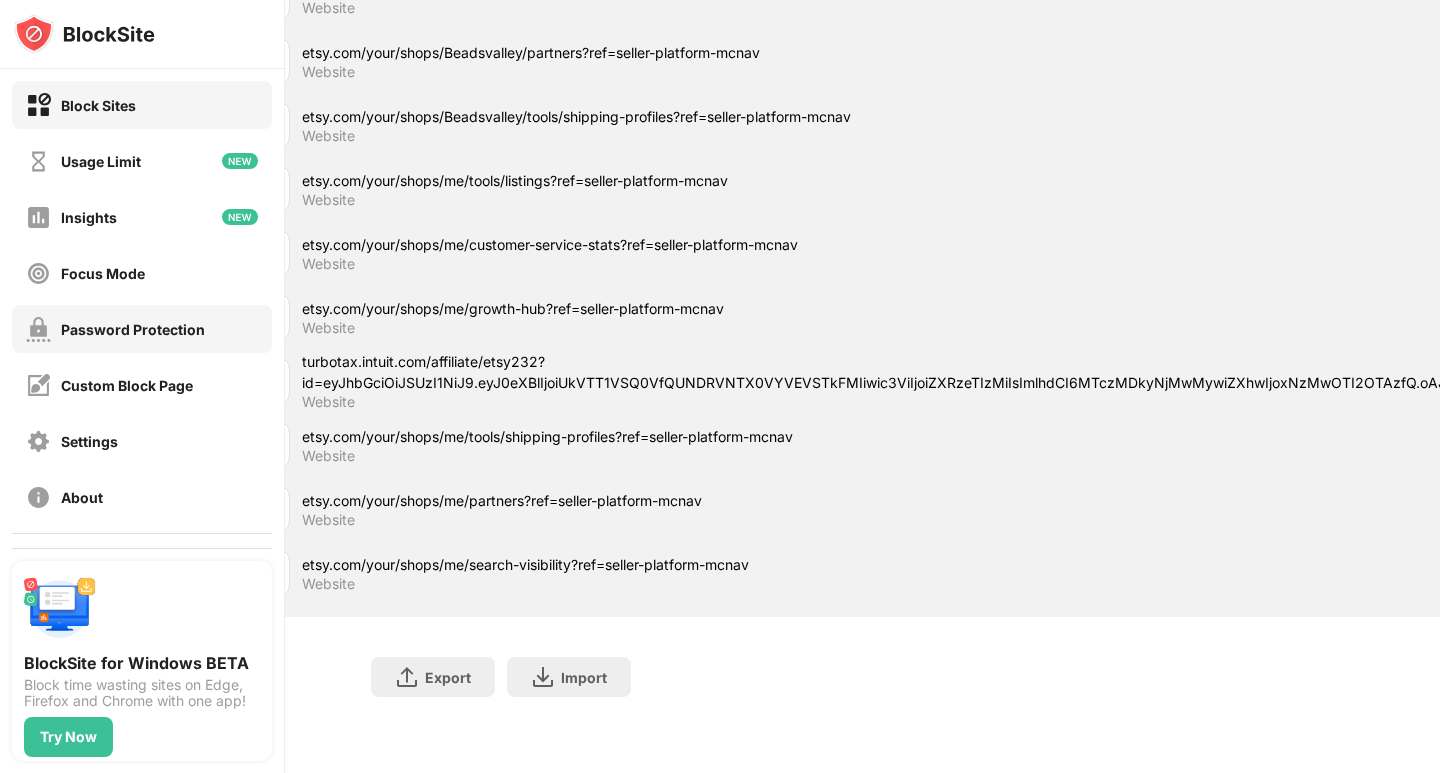 click on "Password Protection" at bounding box center (133, 329) 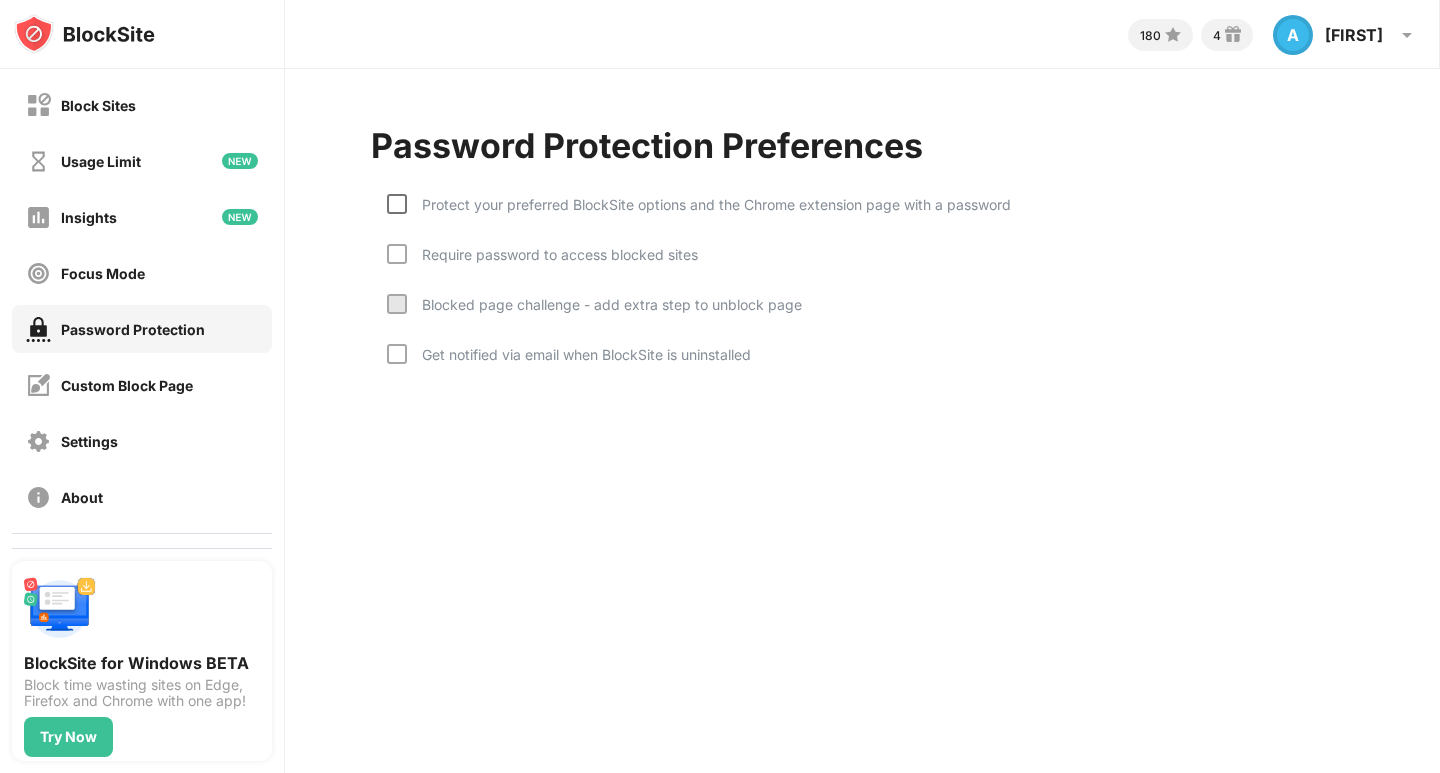 drag, startPoint x: 400, startPoint y: 206, endPoint x: 389, endPoint y: 276, distance: 70.85902 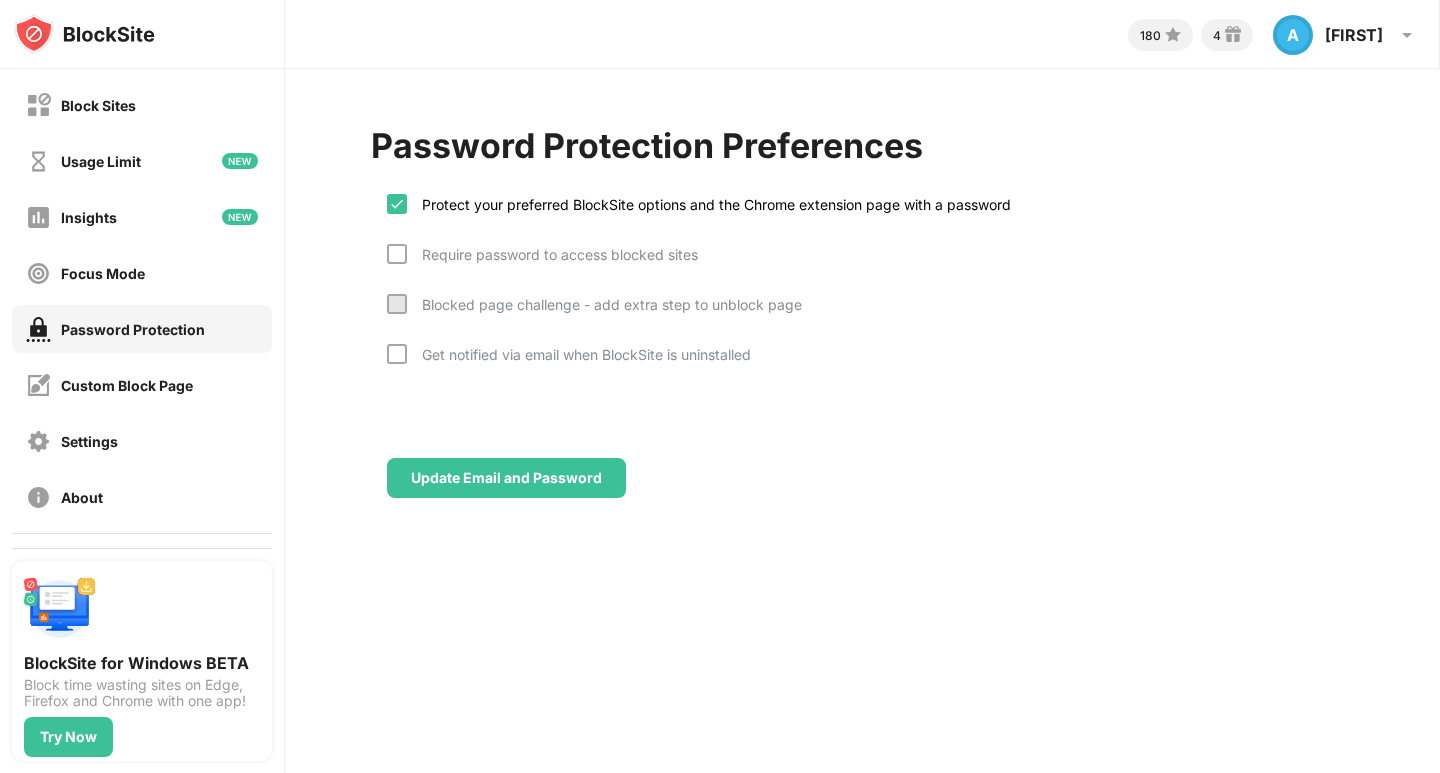 drag, startPoint x: 388, startPoint y: 256, endPoint x: 378, endPoint y: 303, distance: 48.052055 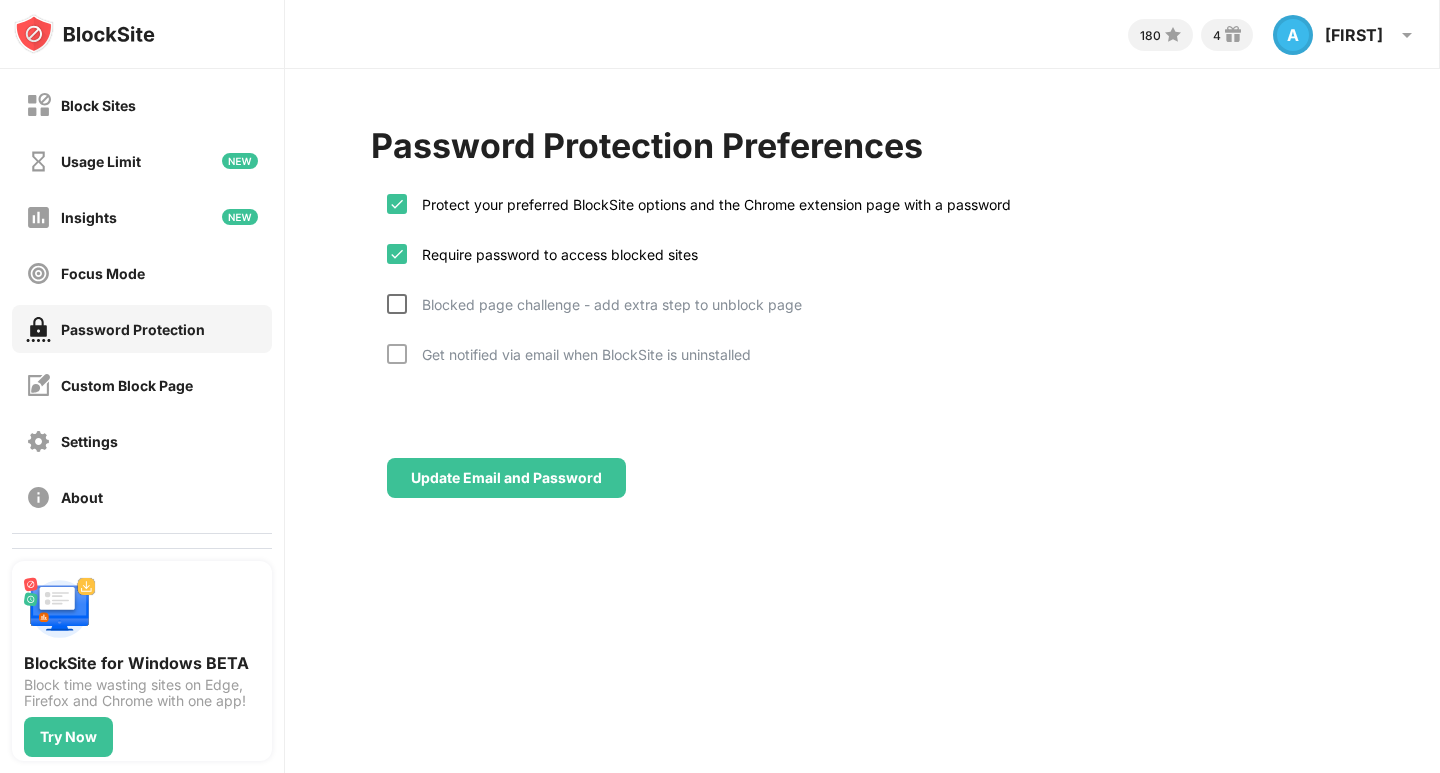 click at bounding box center (397, 304) 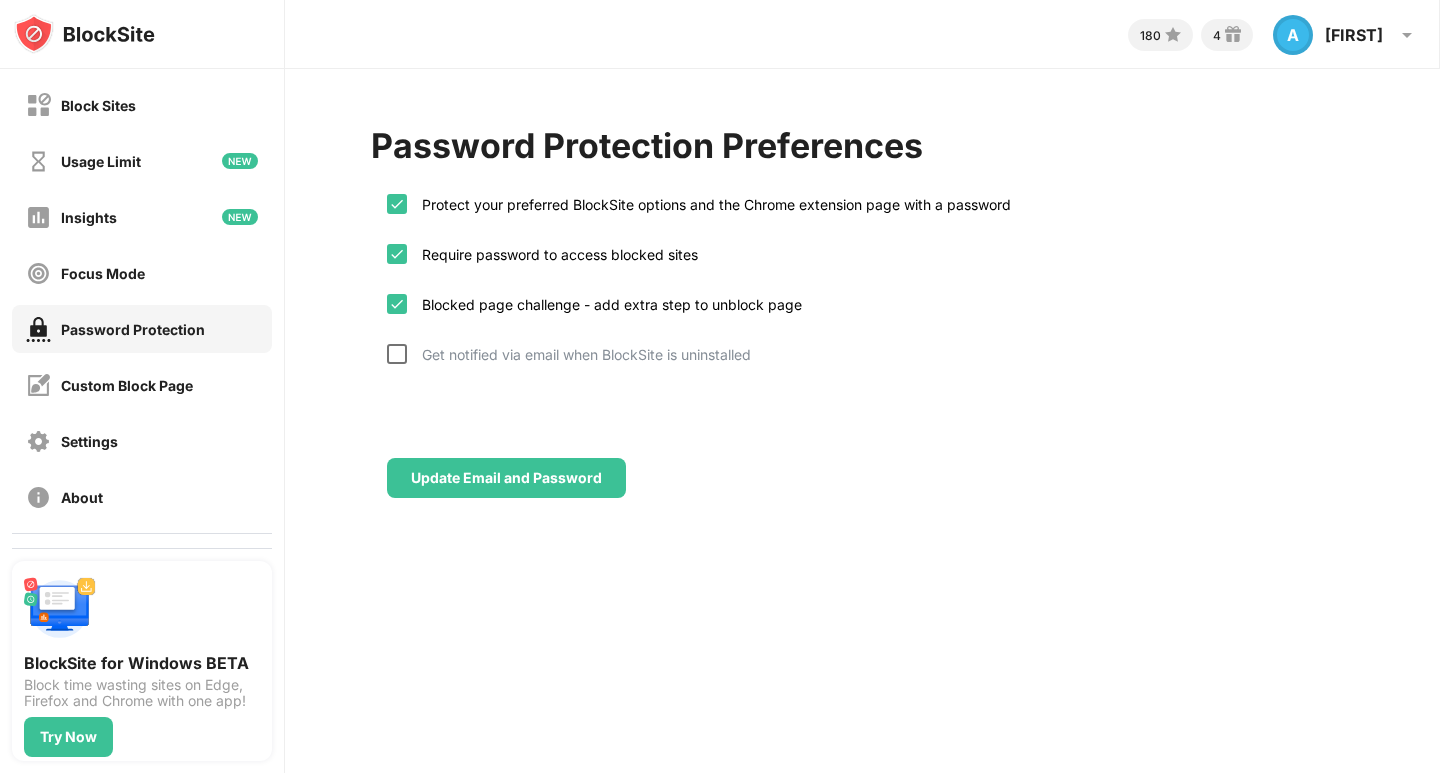 click at bounding box center (397, 354) 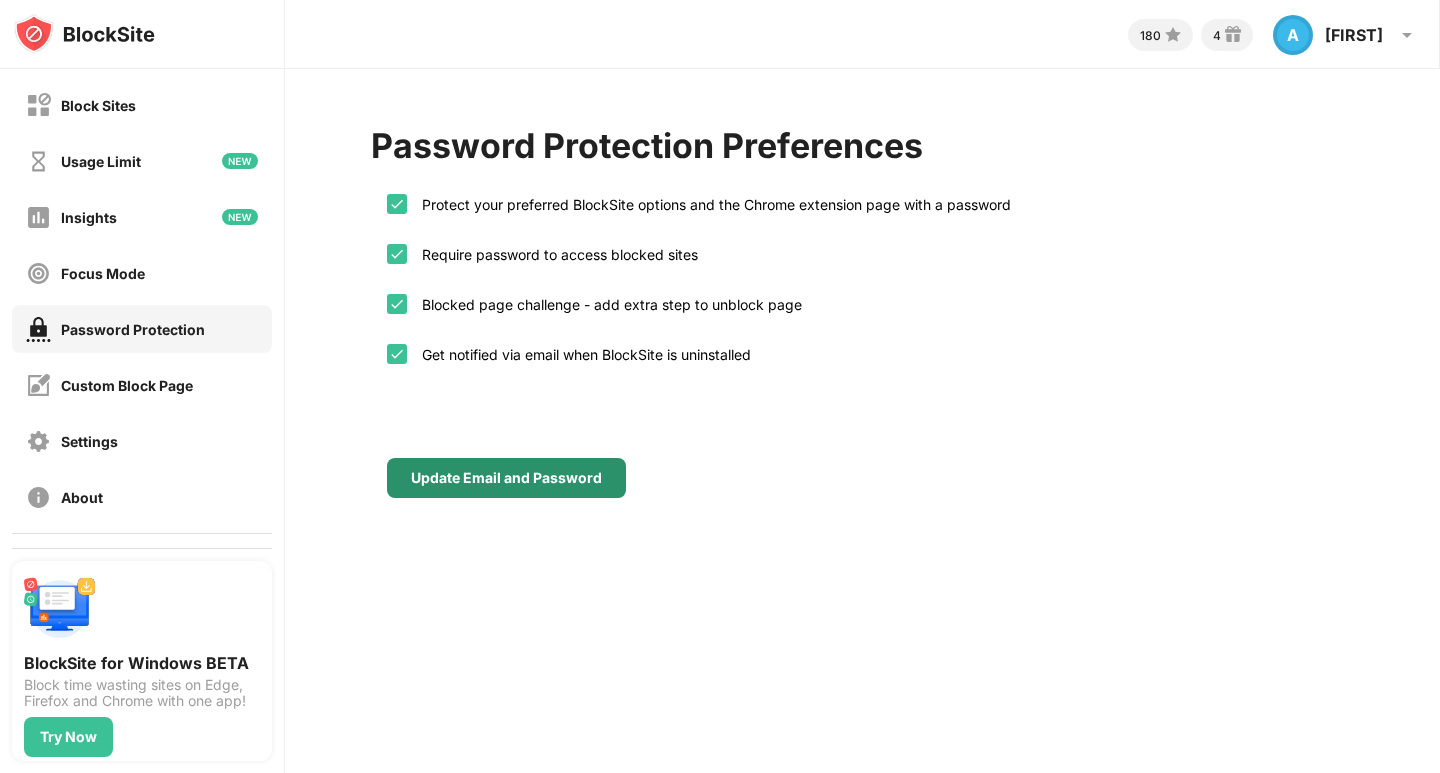 click on "Update Email and Password" at bounding box center [506, 478] 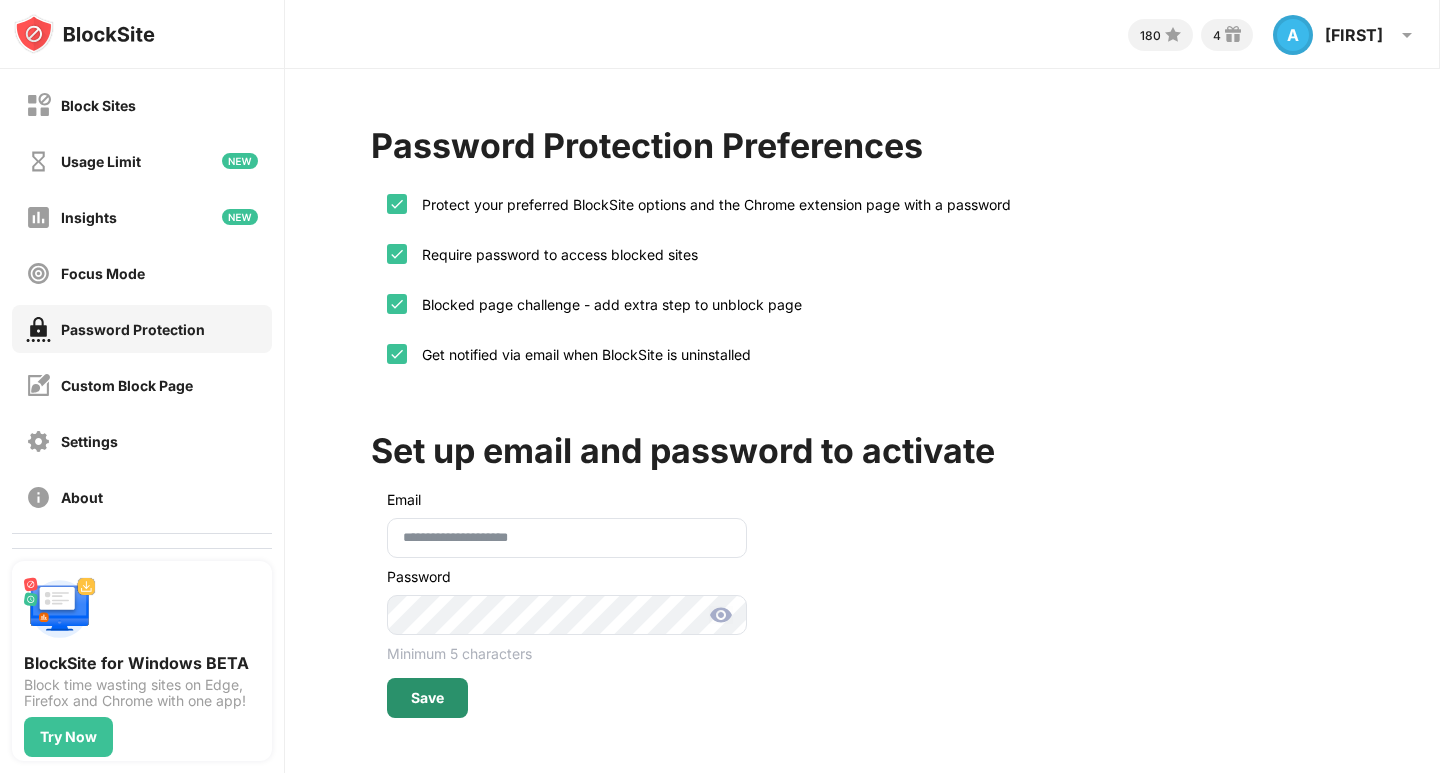 click on "Save" at bounding box center [427, 698] 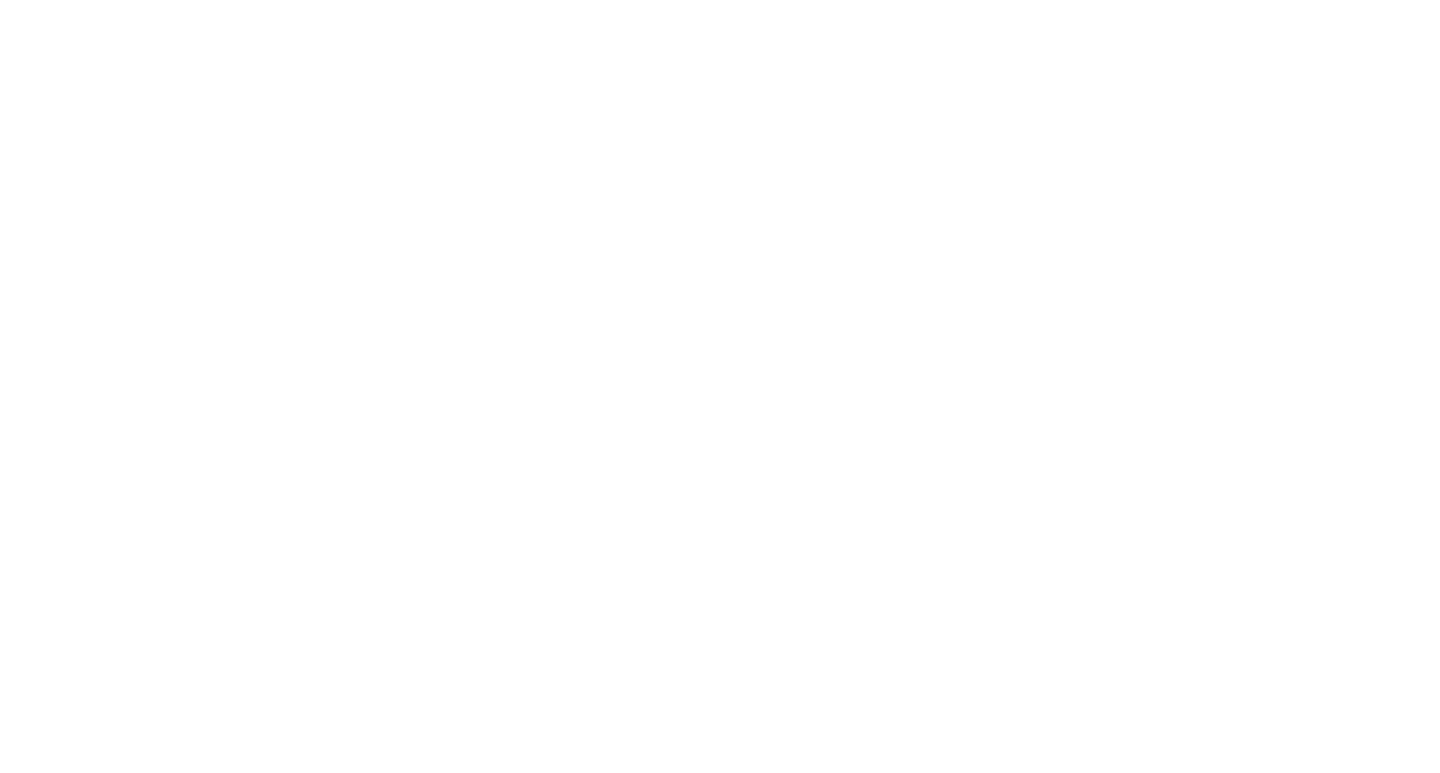 scroll, scrollTop: 0, scrollLeft: 0, axis: both 